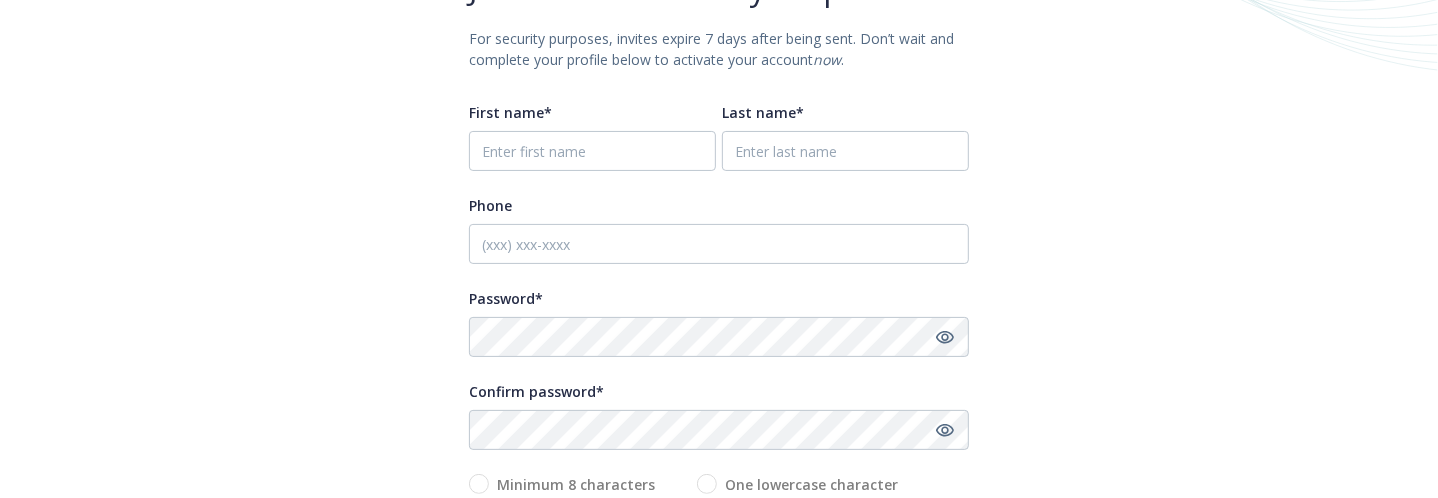 scroll, scrollTop: 200, scrollLeft: 0, axis: vertical 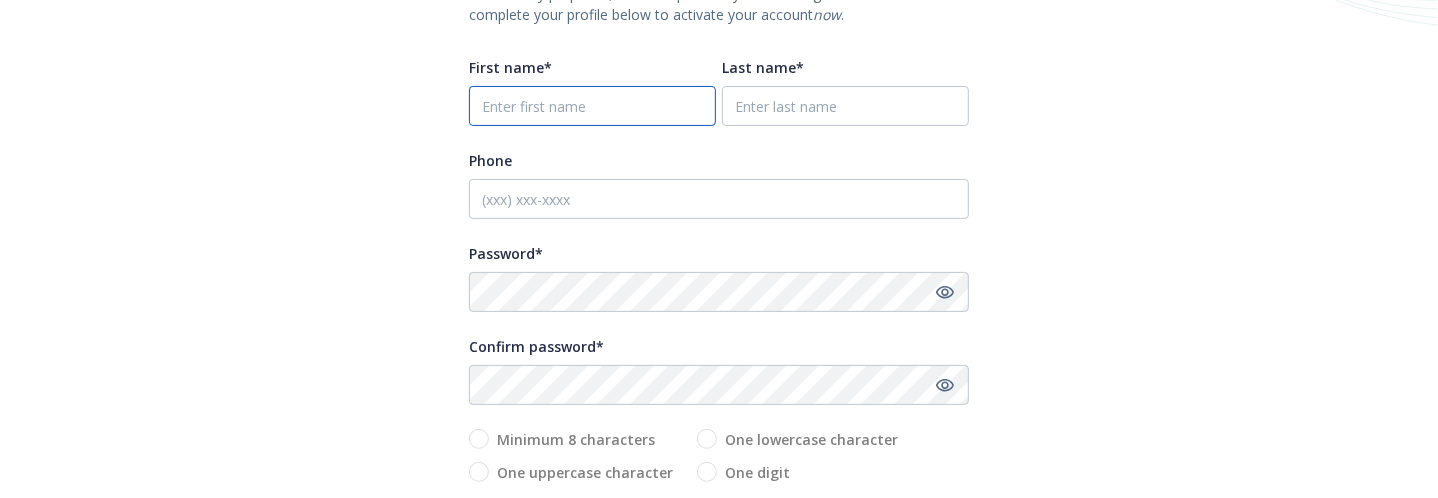 click on "First name*" at bounding box center (592, 106) 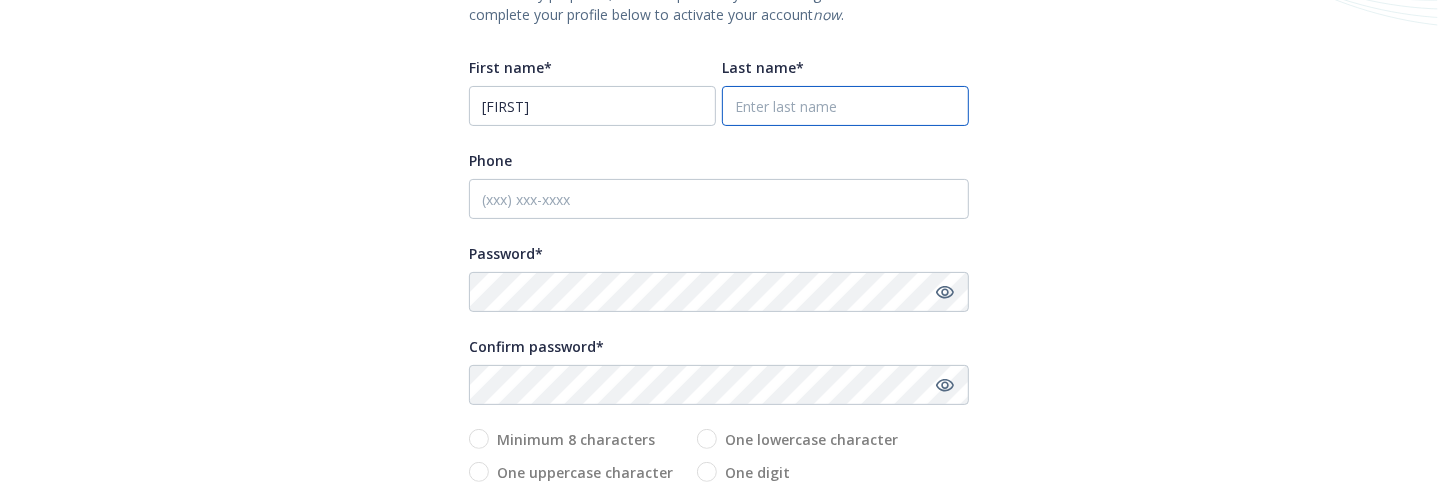 type on "[LAST]" 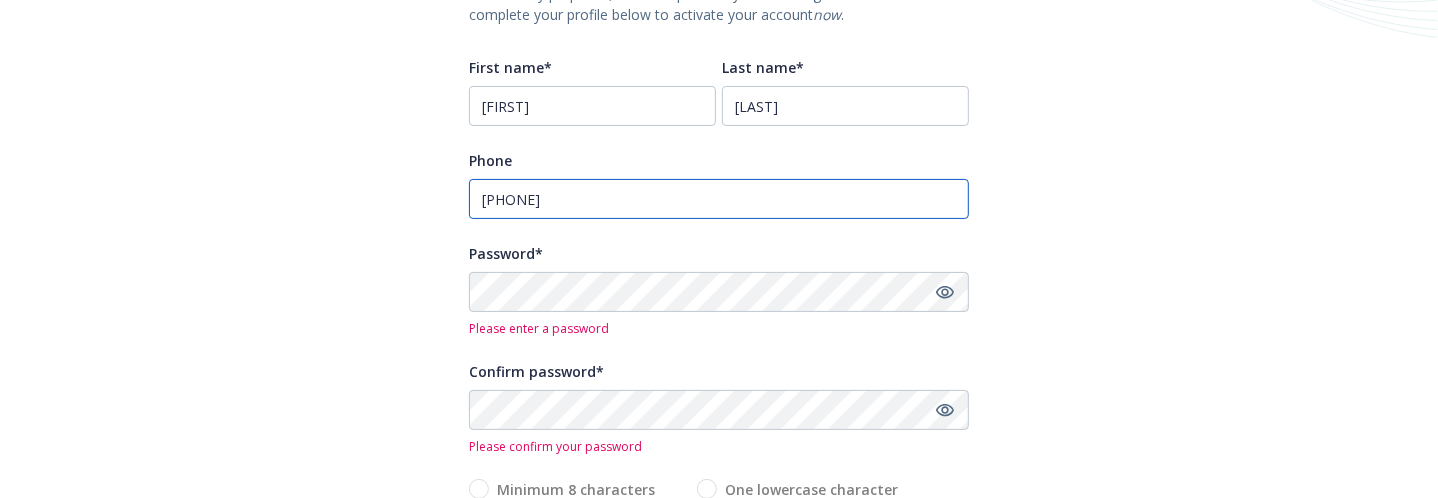 click on "3235911024" at bounding box center [719, 199] 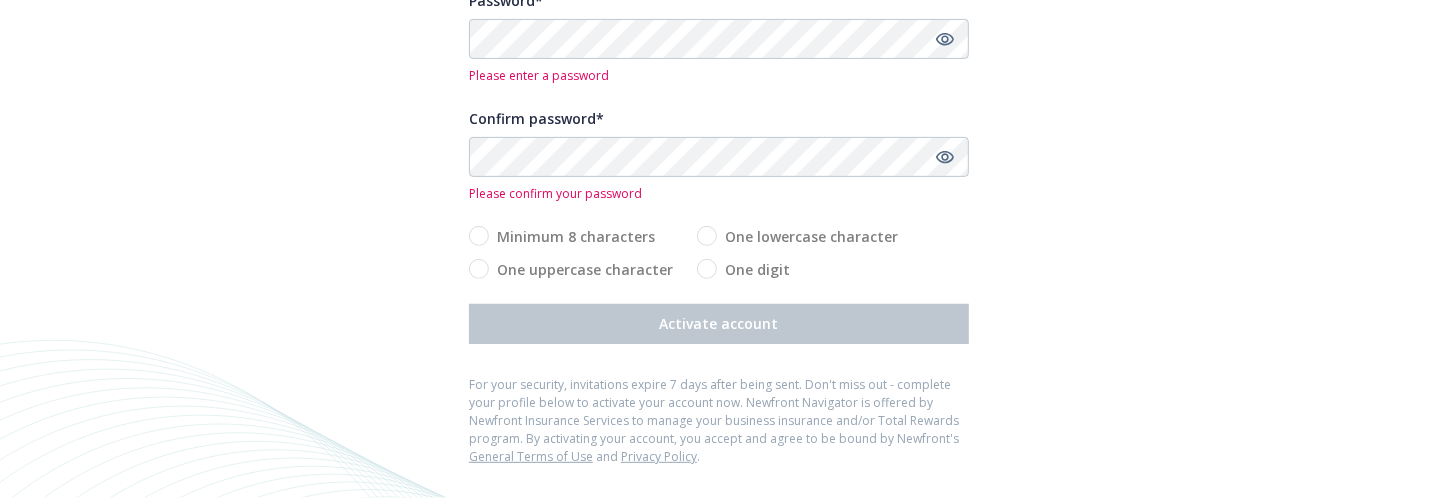 scroll, scrollTop: 253, scrollLeft: 0, axis: vertical 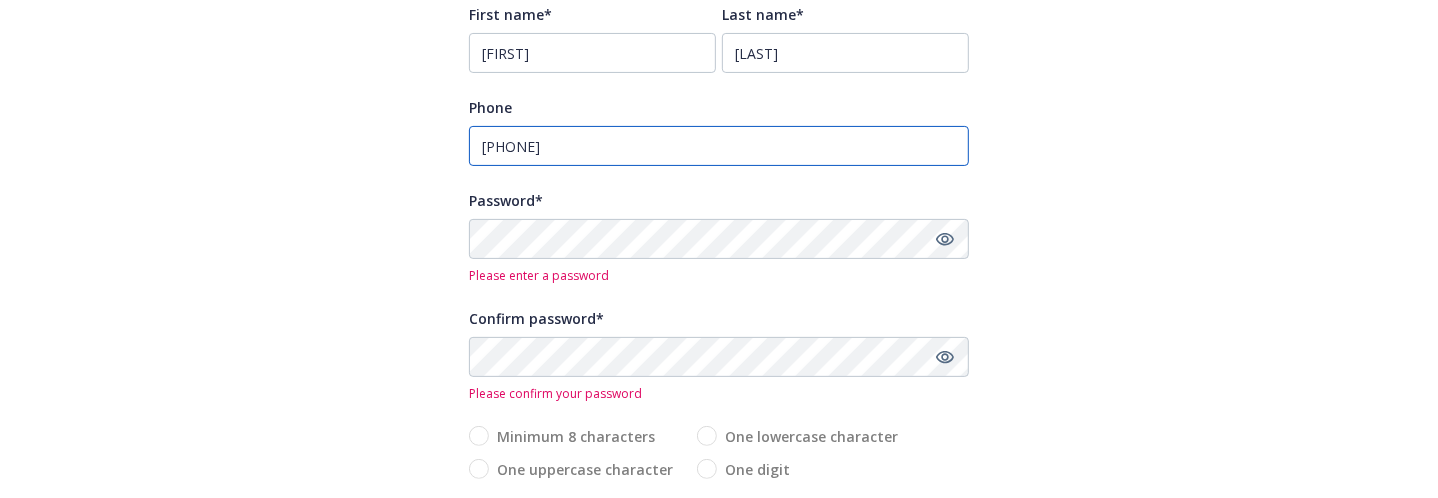 drag, startPoint x: 596, startPoint y: 150, endPoint x: 436, endPoint y: 162, distance: 160.44937 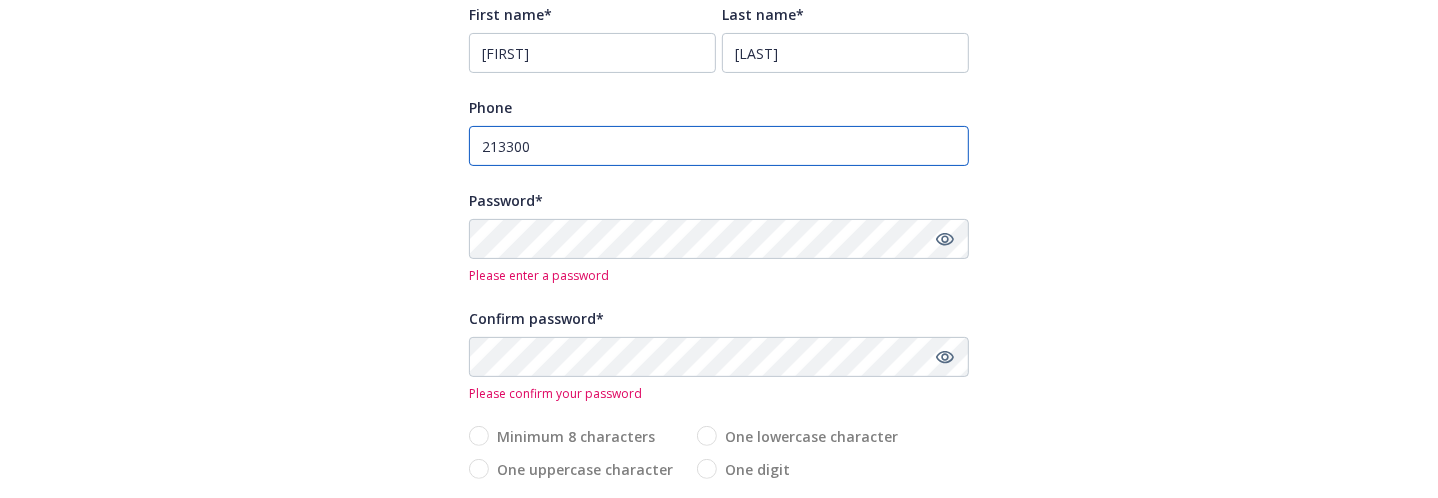 type on "[PHONE]" 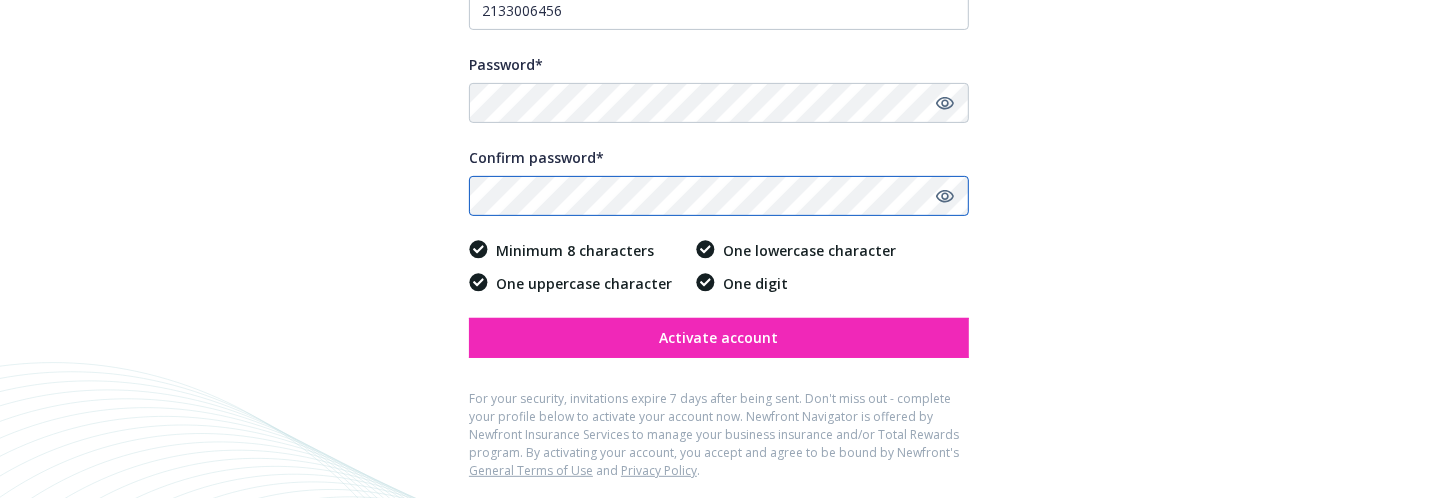 scroll, scrollTop: 402, scrollLeft: 0, axis: vertical 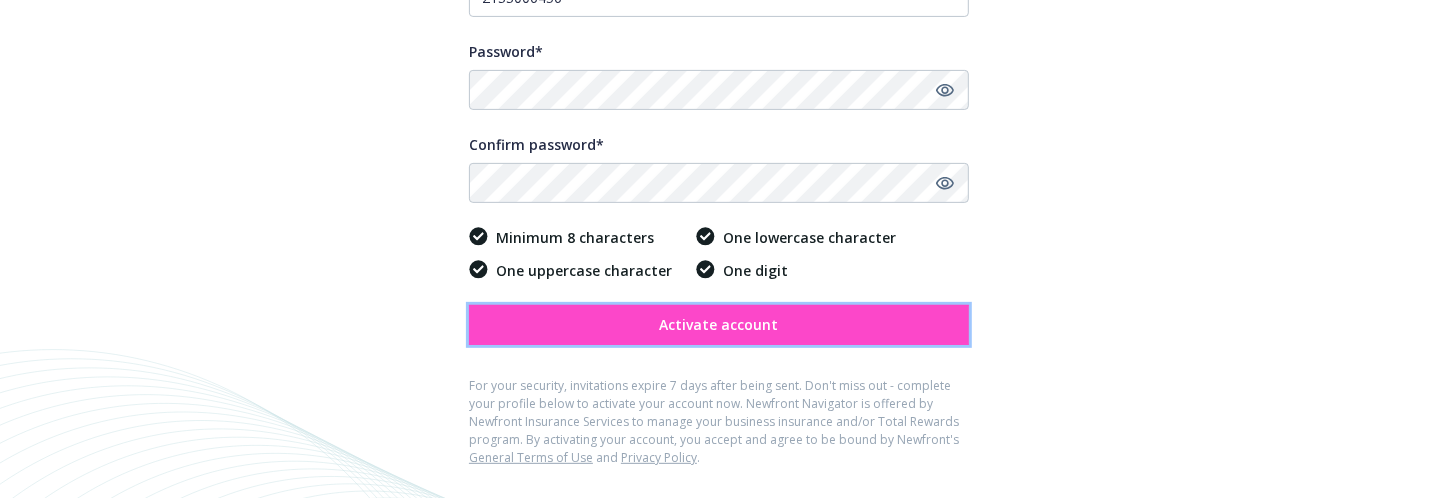 click on "Activate account" at bounding box center (719, 325) 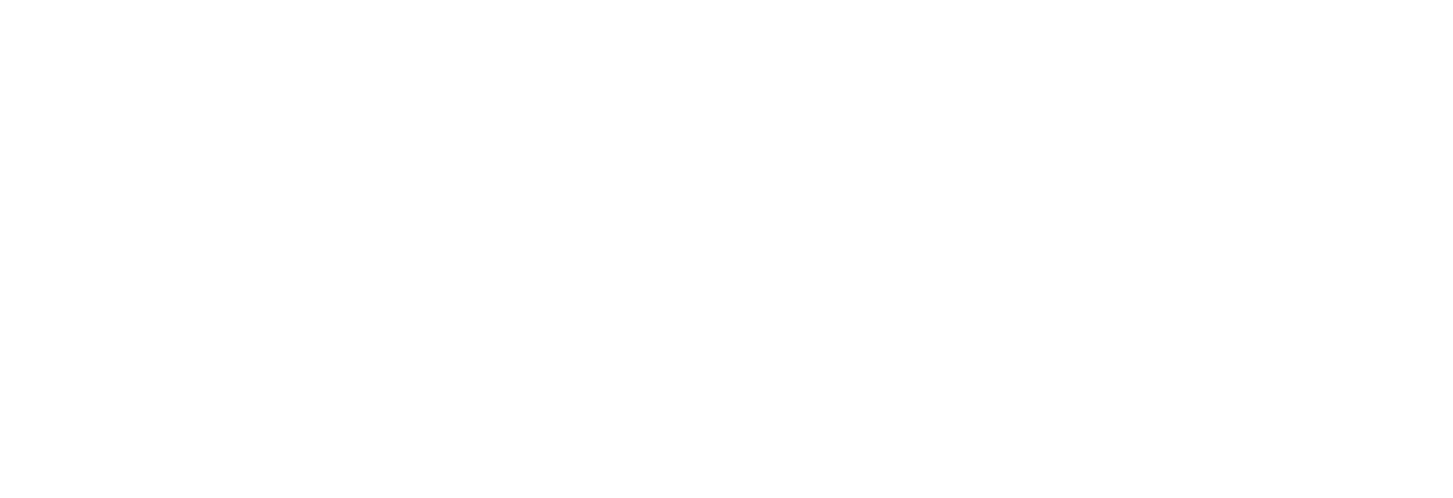 scroll, scrollTop: 0, scrollLeft: 0, axis: both 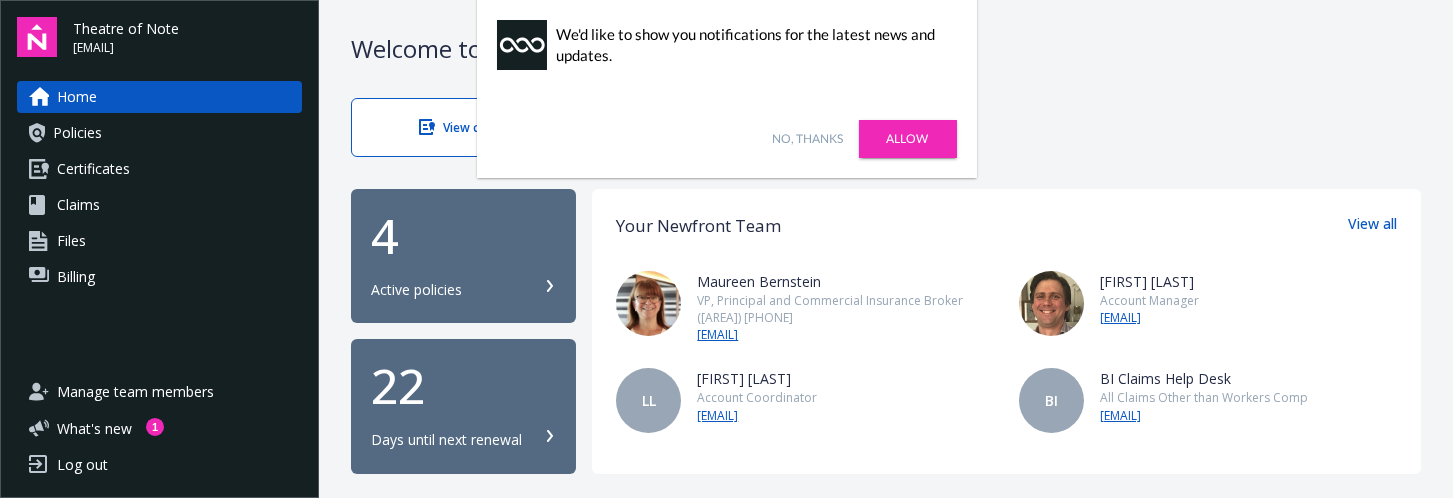 click on "Allow" at bounding box center (908, 139) 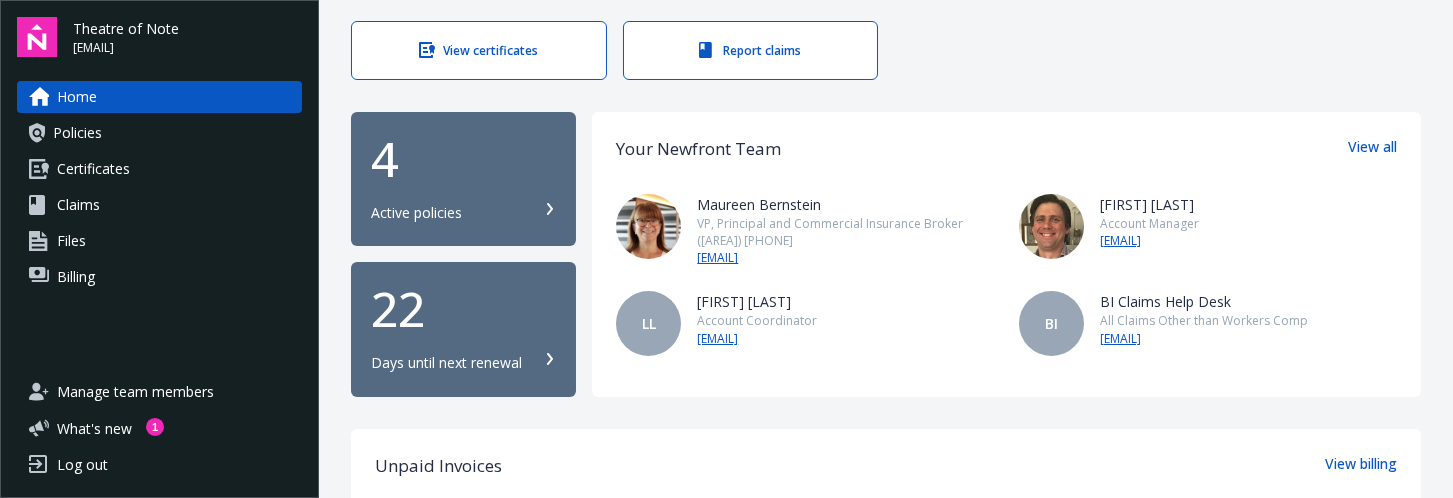 scroll, scrollTop: 0, scrollLeft: 0, axis: both 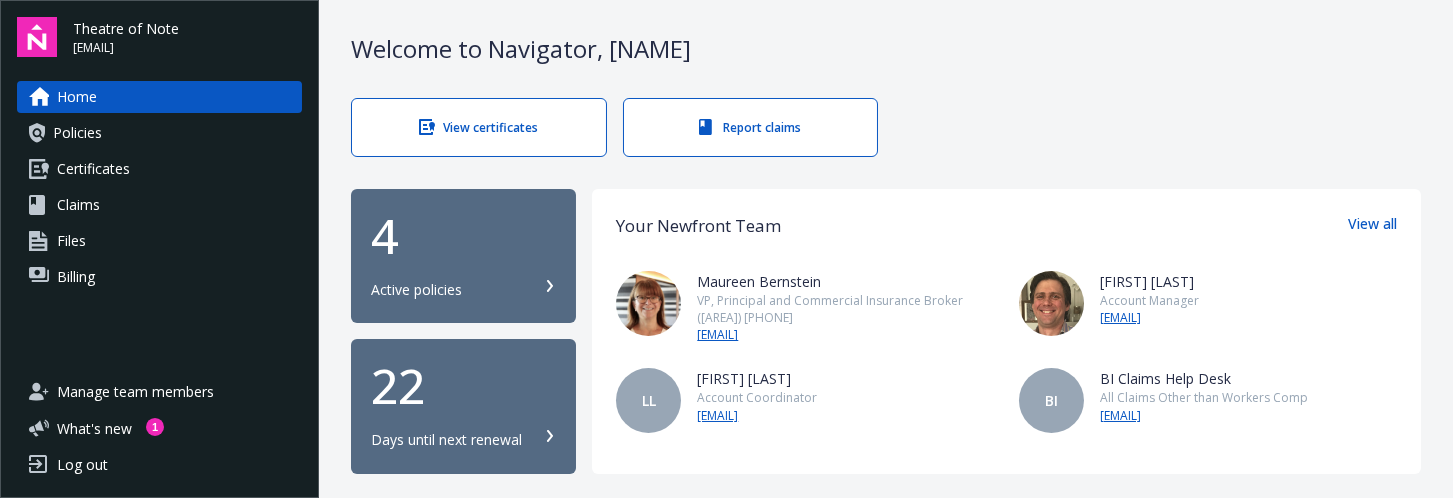 click on "View certificates" at bounding box center [479, 127] 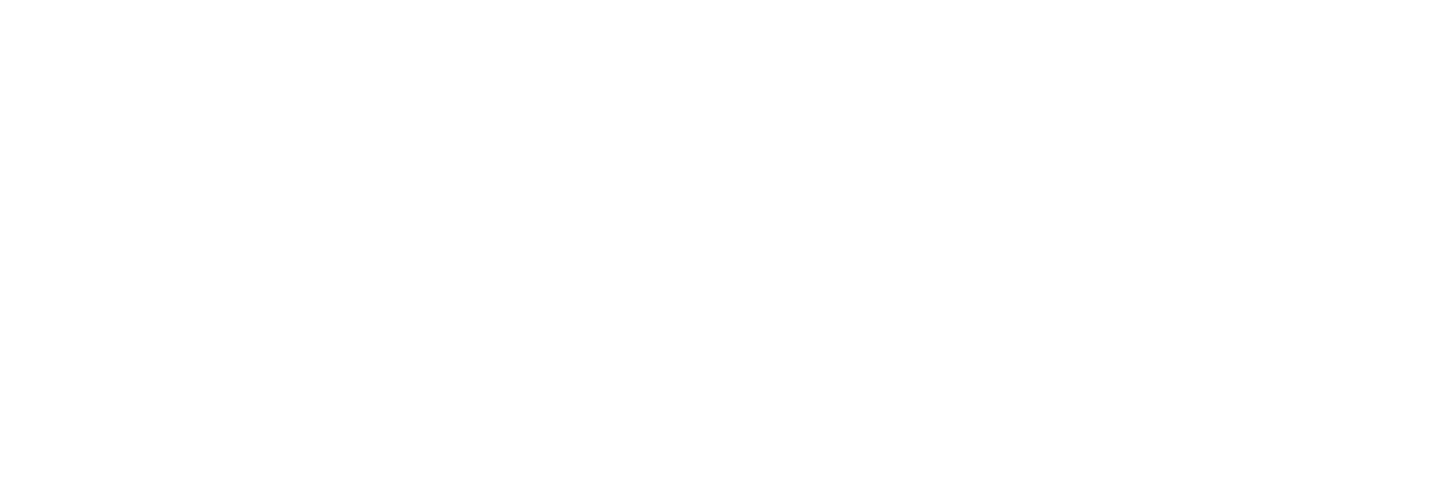 scroll, scrollTop: 0, scrollLeft: 0, axis: both 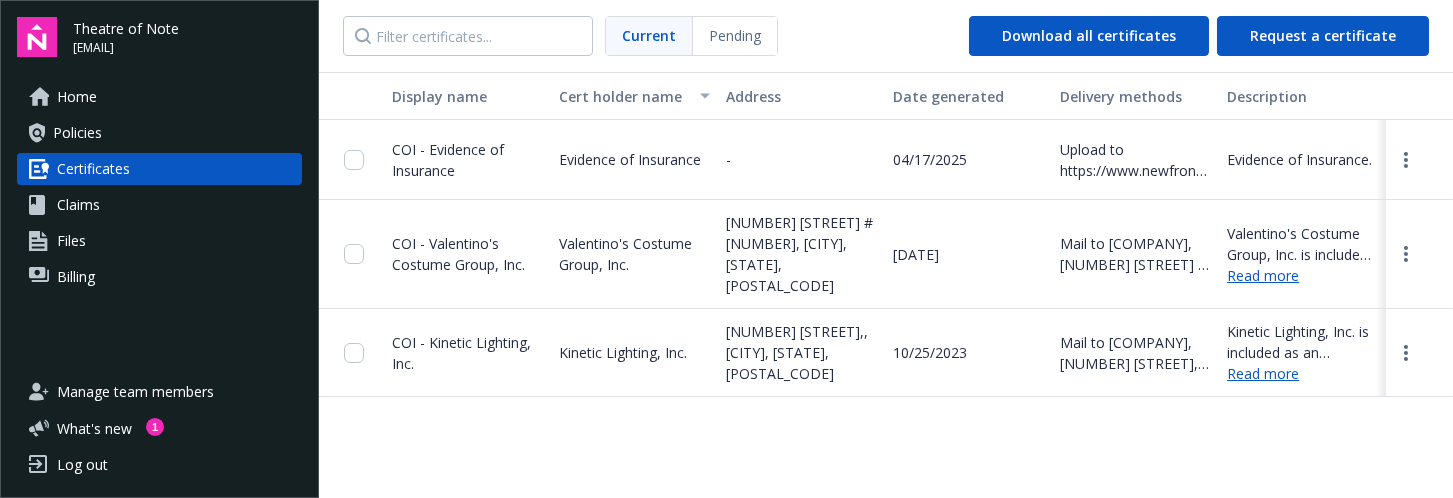 click on "Home" at bounding box center [77, 97] 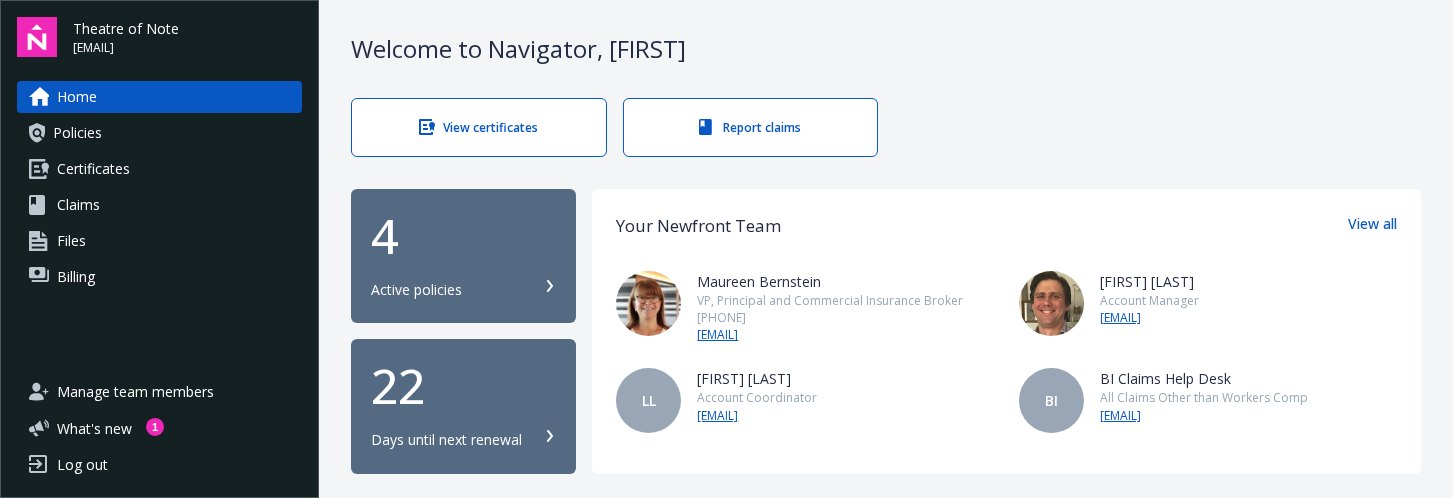 click on "Policies" at bounding box center [77, 133] 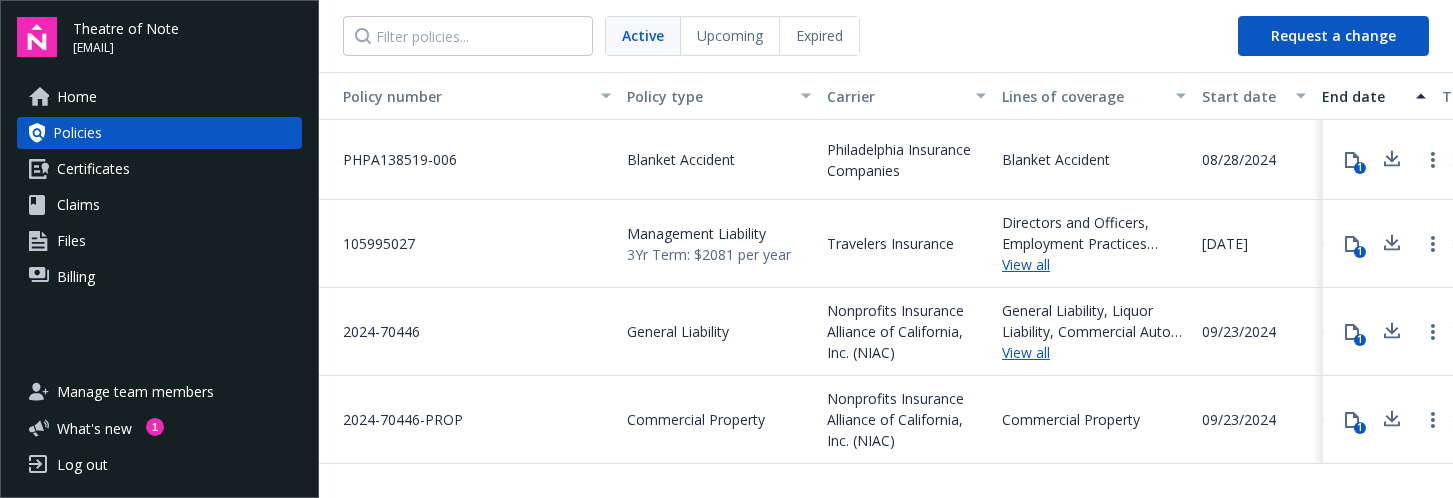 click on "Billing" at bounding box center (159, 277) 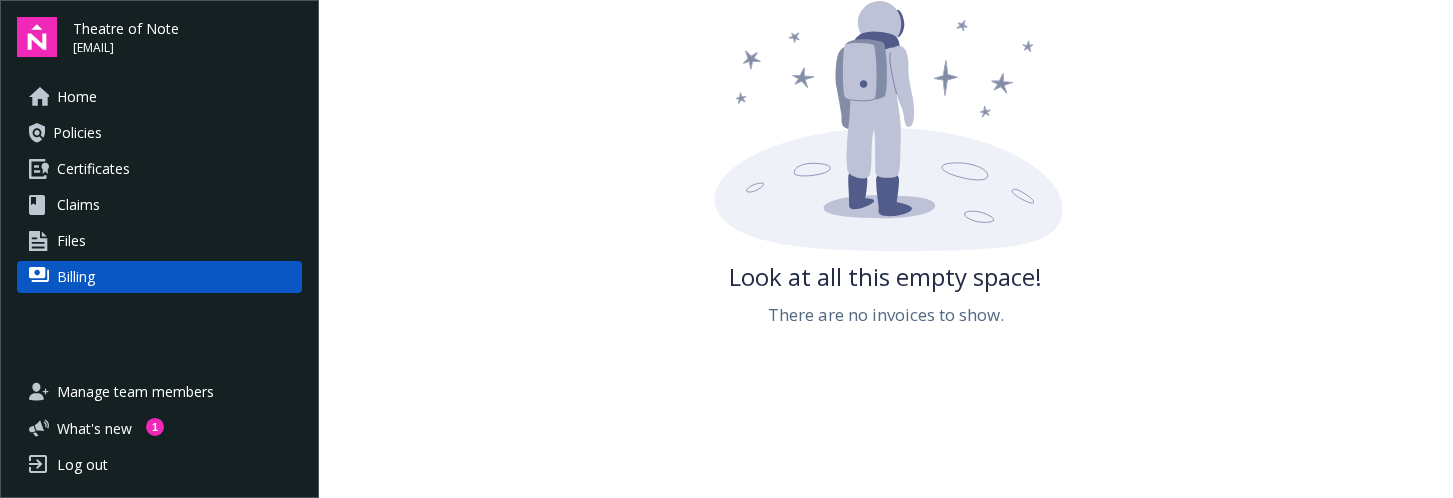 scroll, scrollTop: 0, scrollLeft: 0, axis: both 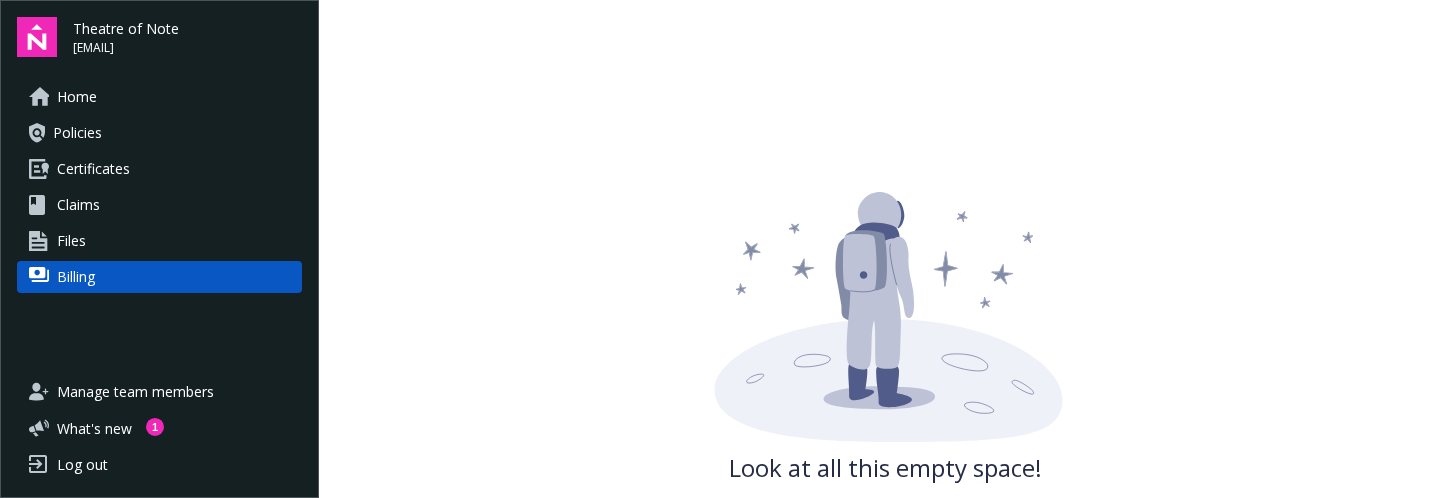 click on "Files" at bounding box center (71, 241) 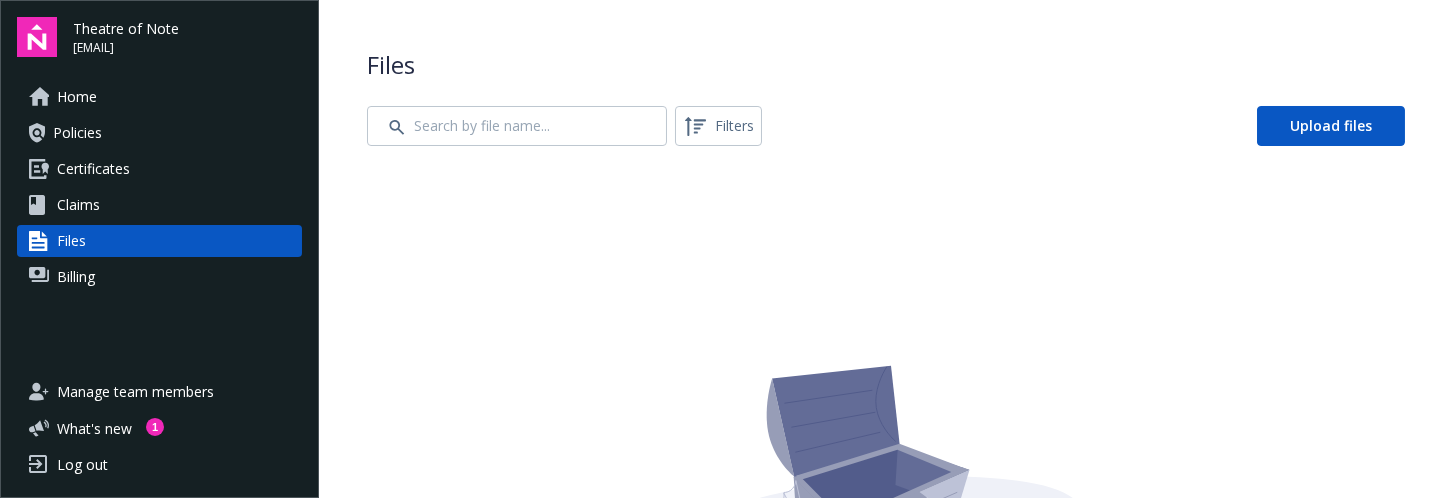 click on "Claims" at bounding box center (78, 205) 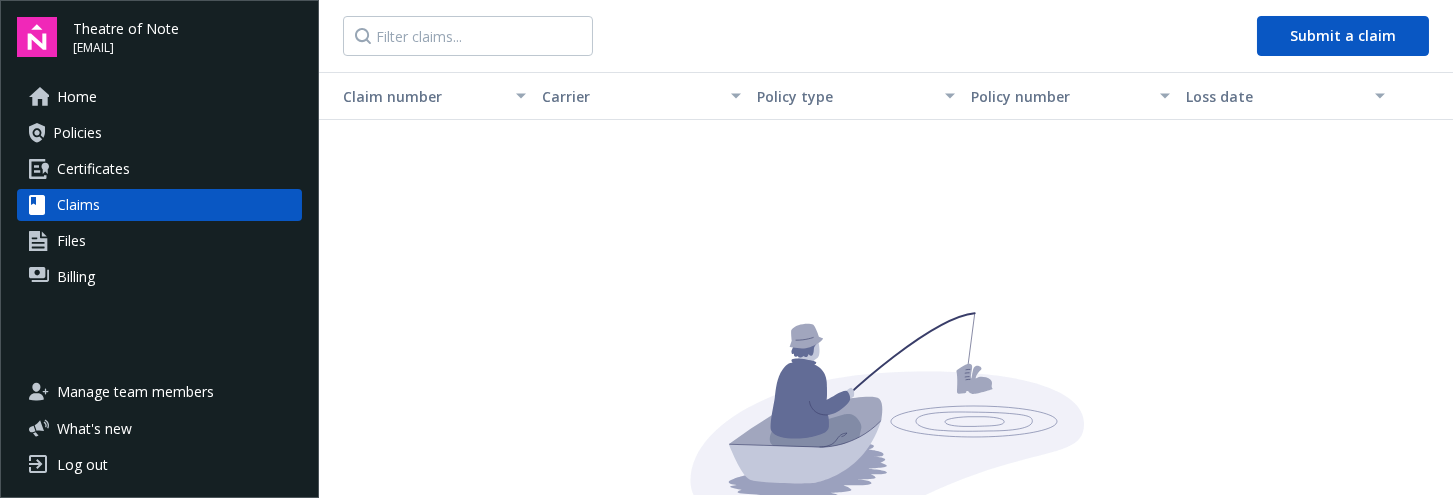 click on "Certificates" at bounding box center (93, 169) 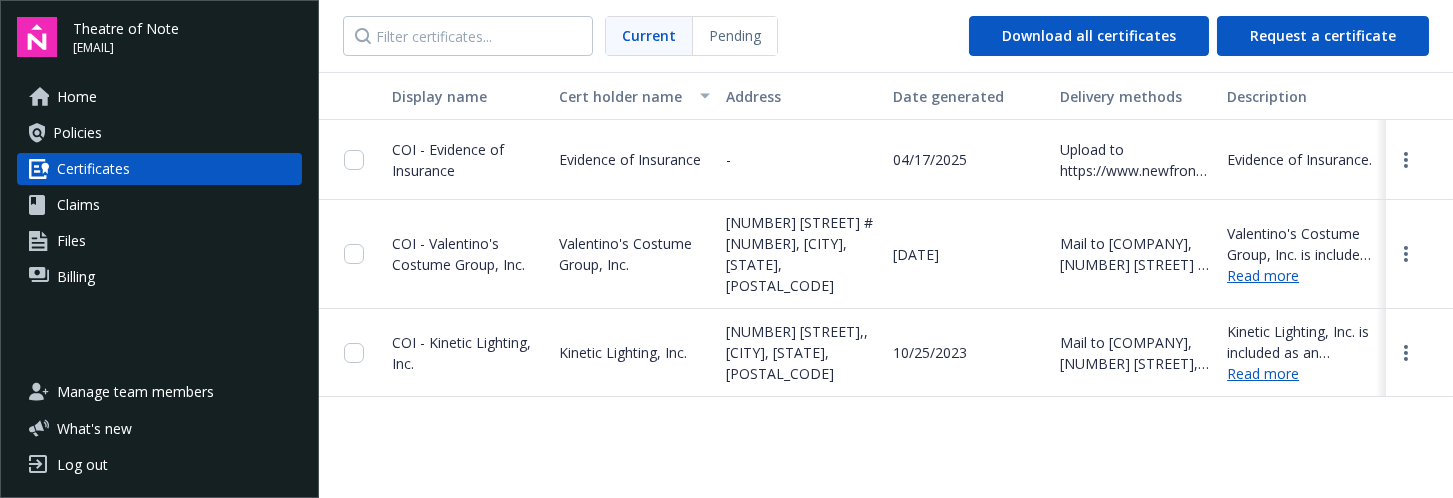 click on "Policies" at bounding box center [77, 133] 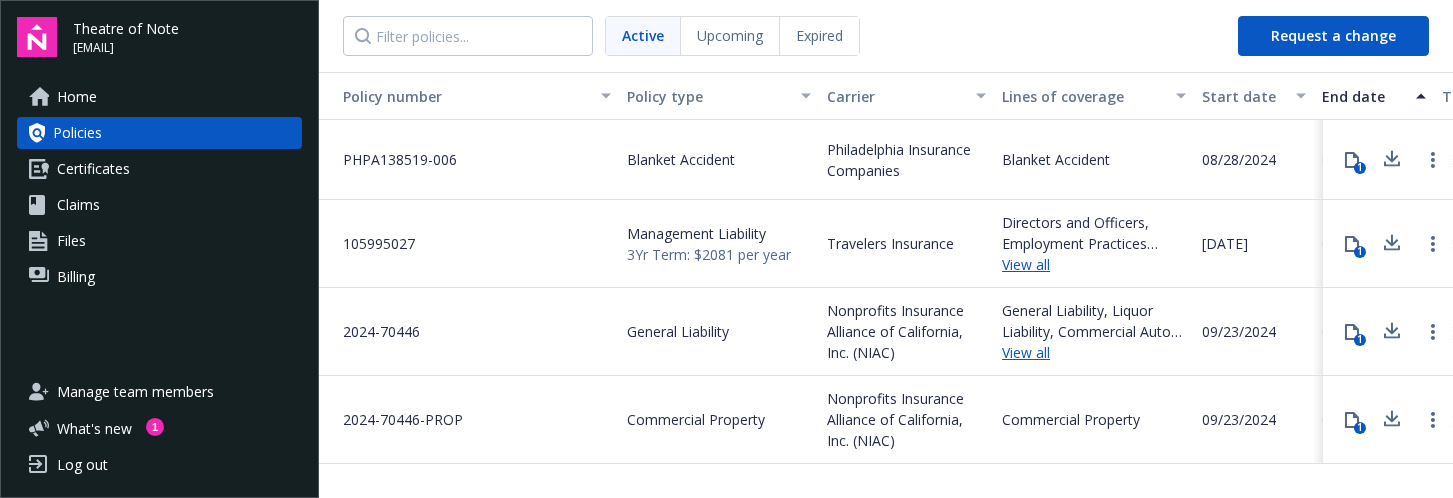 click on "Home" at bounding box center [77, 97] 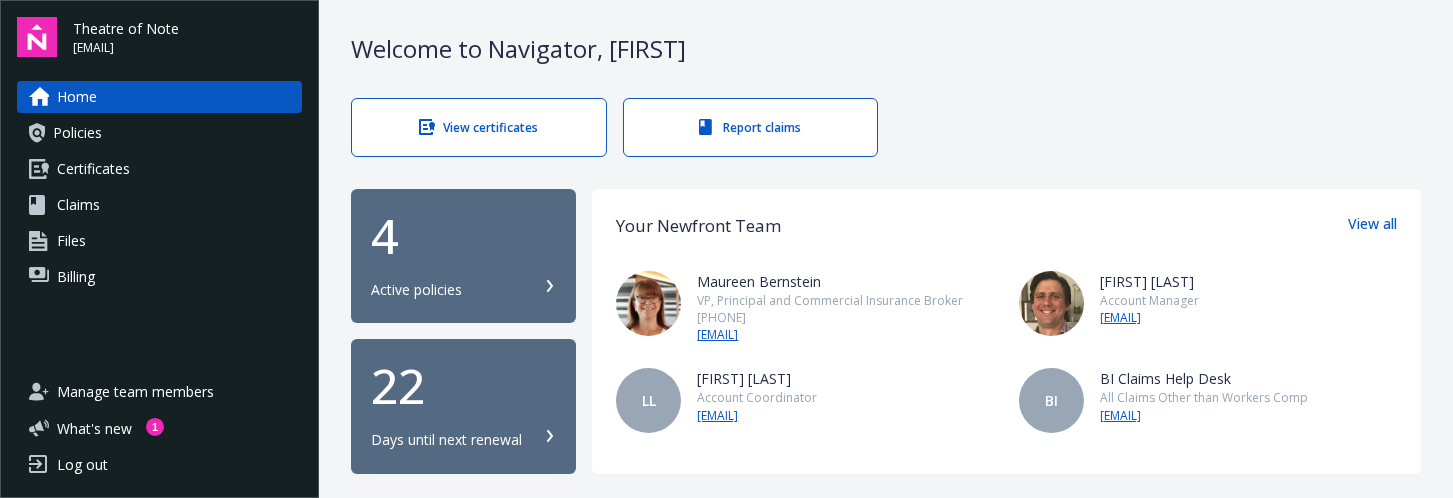 click on "Manage team members" at bounding box center (135, 392) 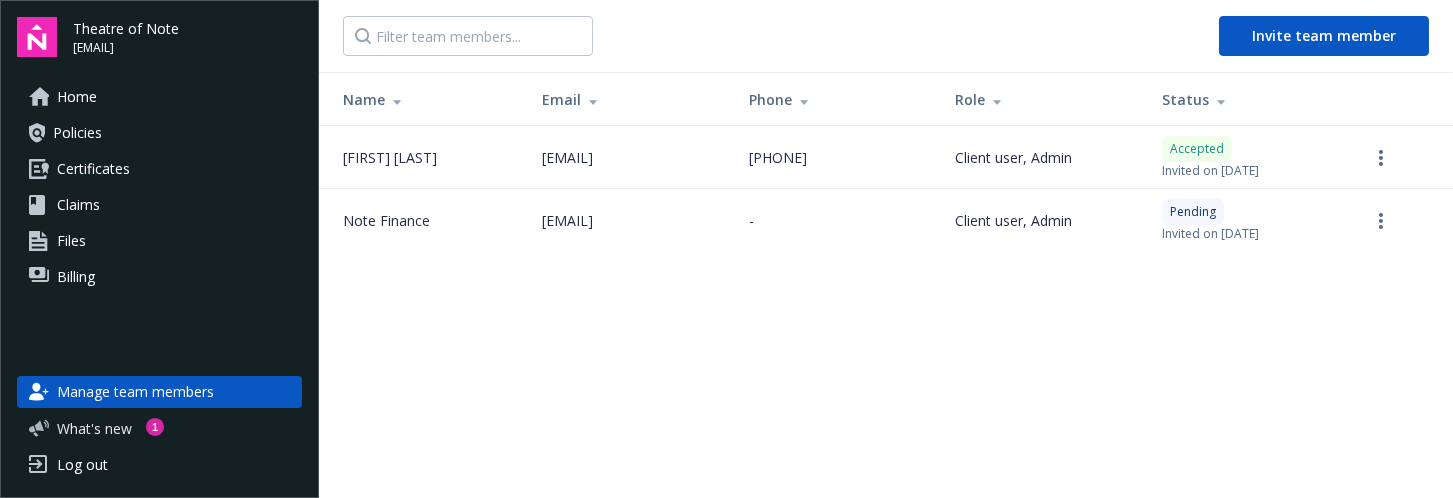 click on "What ' s new" at bounding box center (94, 428) 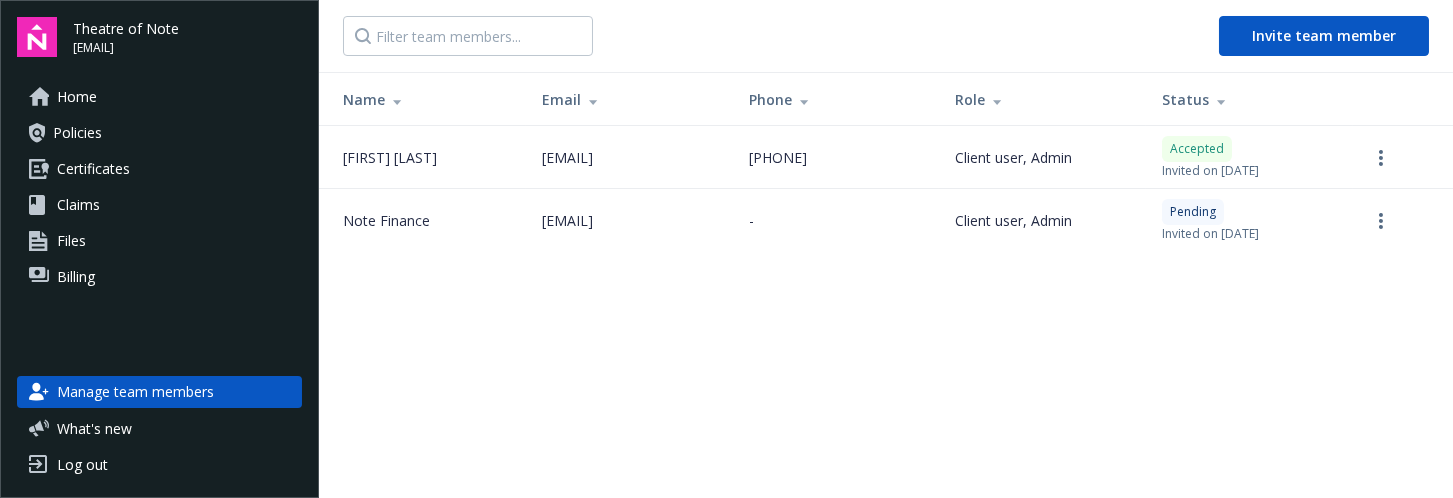 click on "Log out" at bounding box center (82, 465) 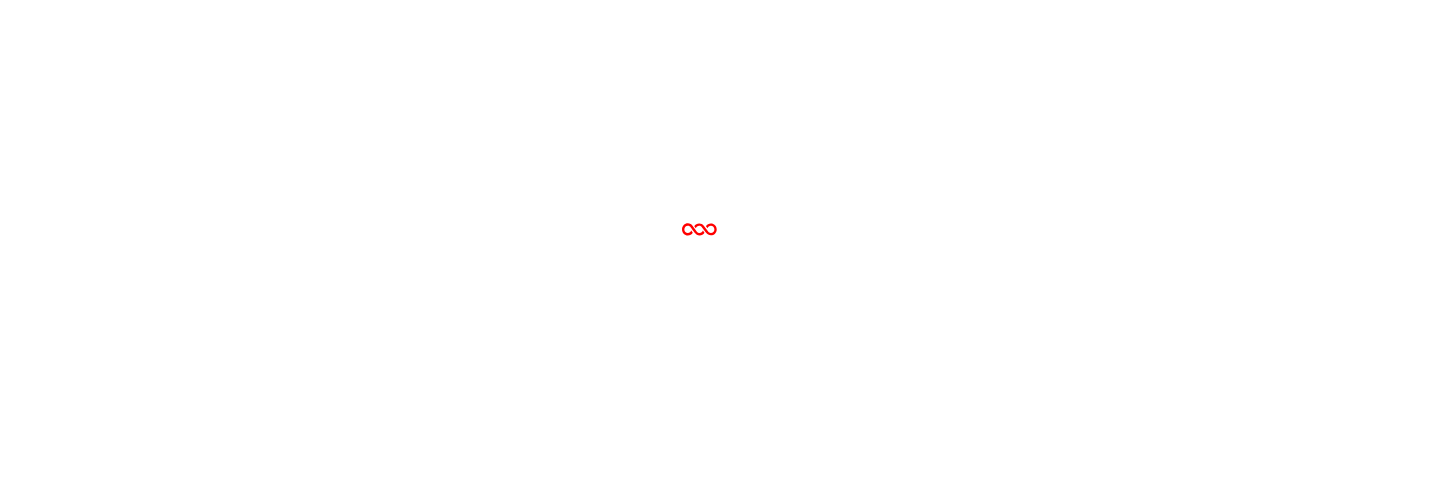 scroll, scrollTop: 0, scrollLeft: 0, axis: both 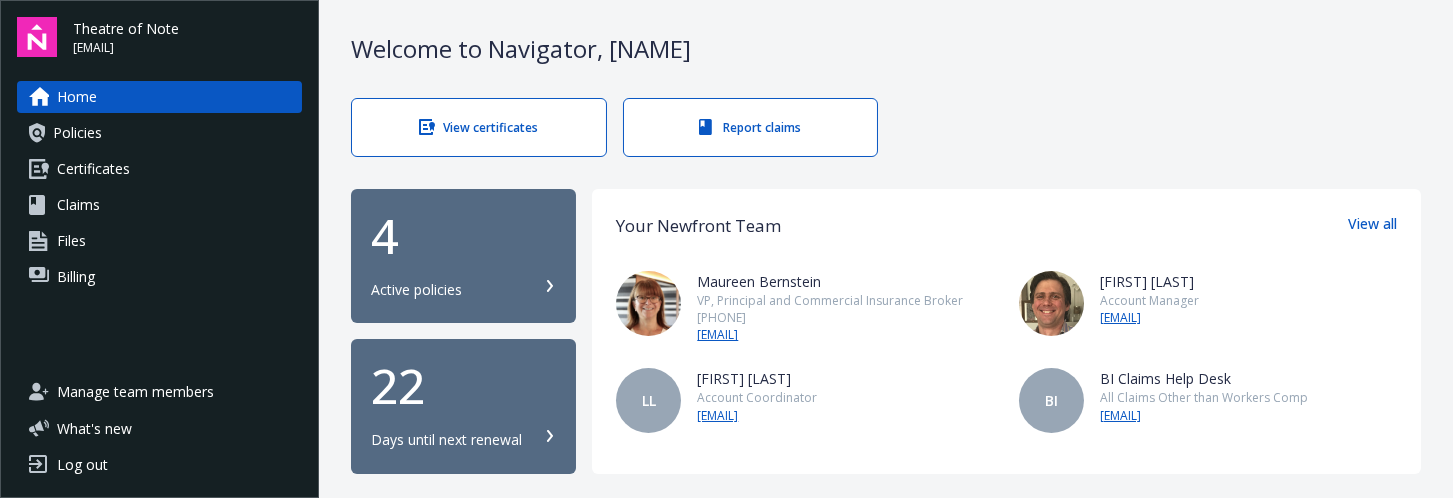 click on "Log out" at bounding box center [82, 465] 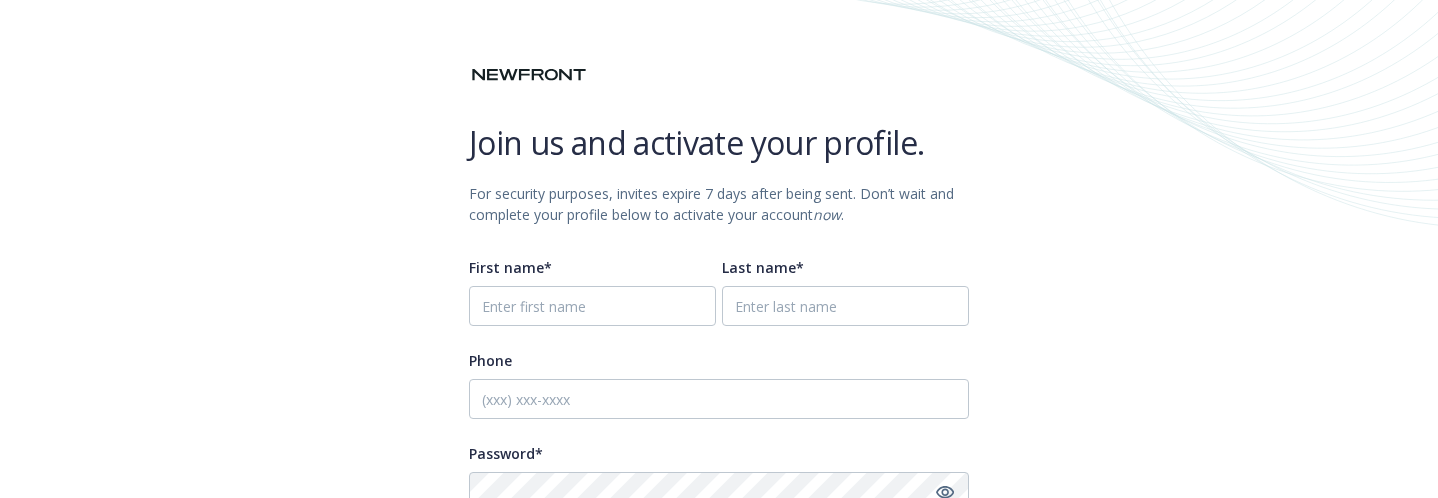scroll, scrollTop: 0, scrollLeft: 0, axis: both 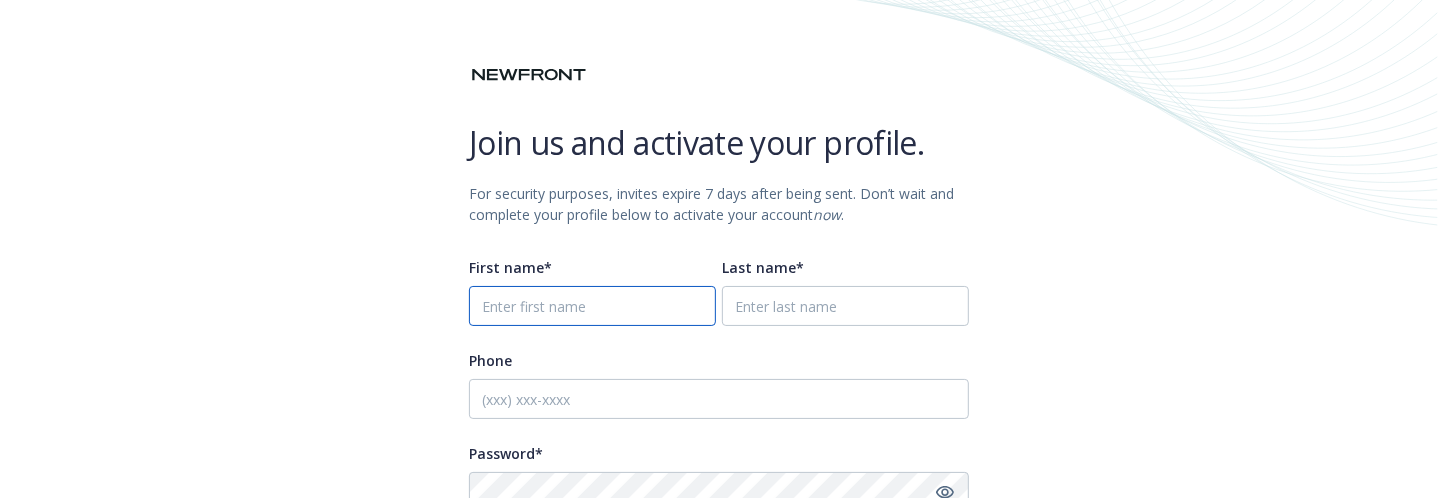 click on "First name*" at bounding box center [592, 306] 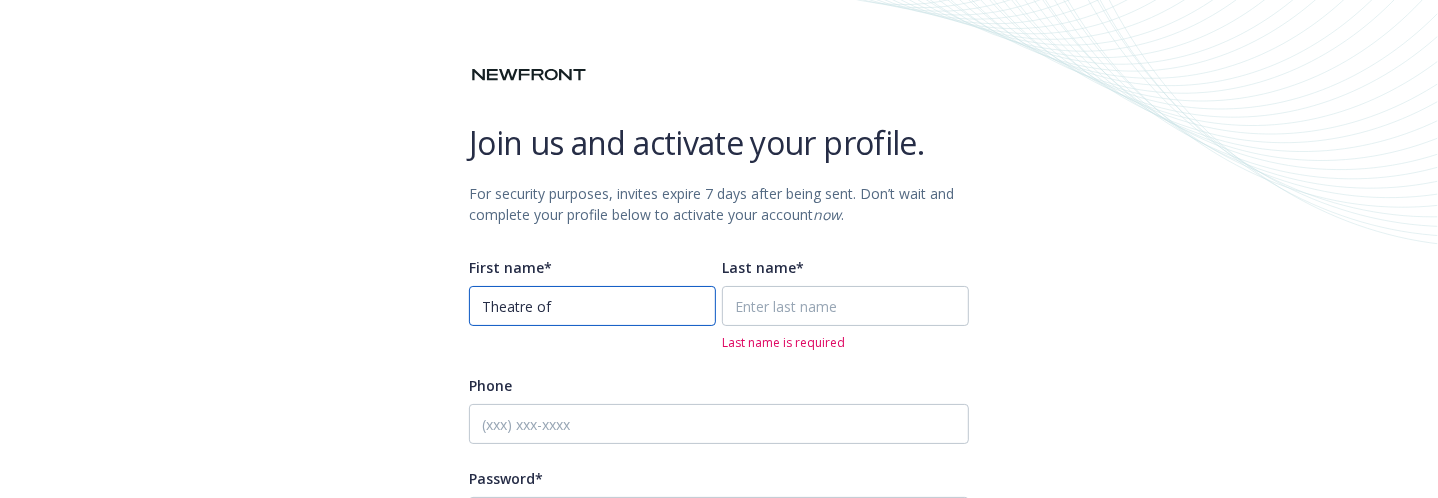 type on "Theatre of" 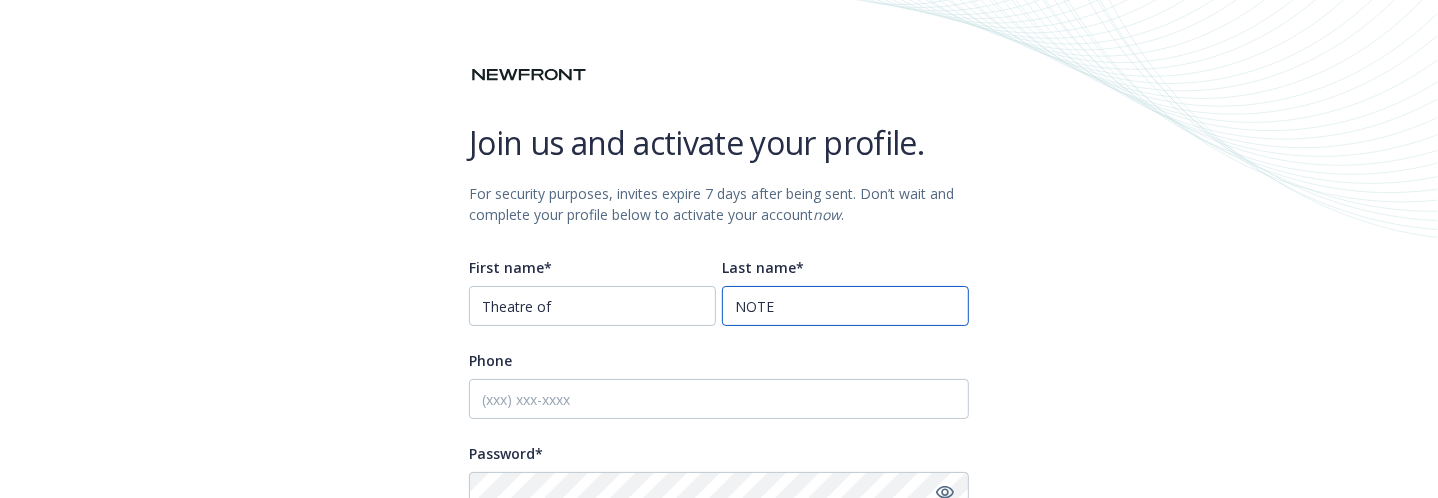 scroll, scrollTop: 99, scrollLeft: 0, axis: vertical 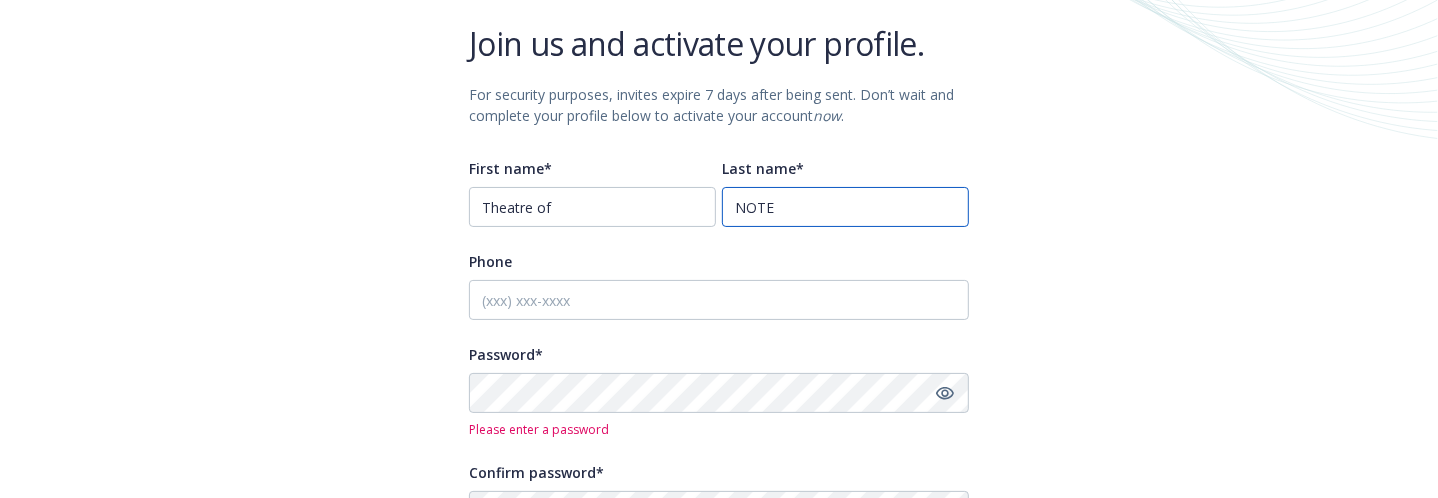 type on "NOTE" 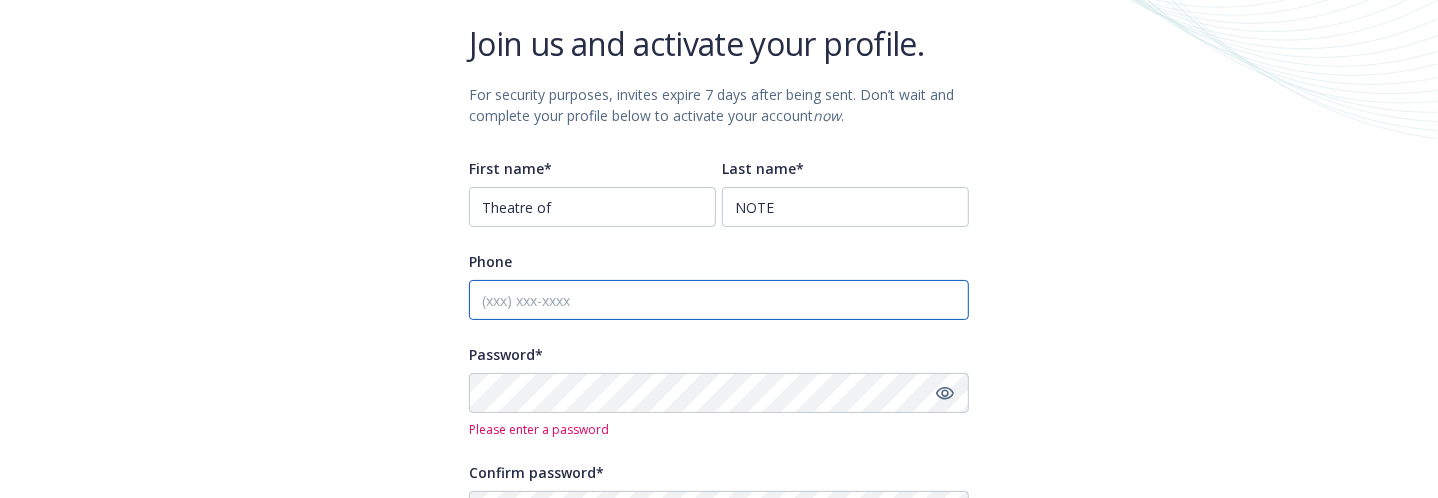 click on "Phone" at bounding box center [719, 300] 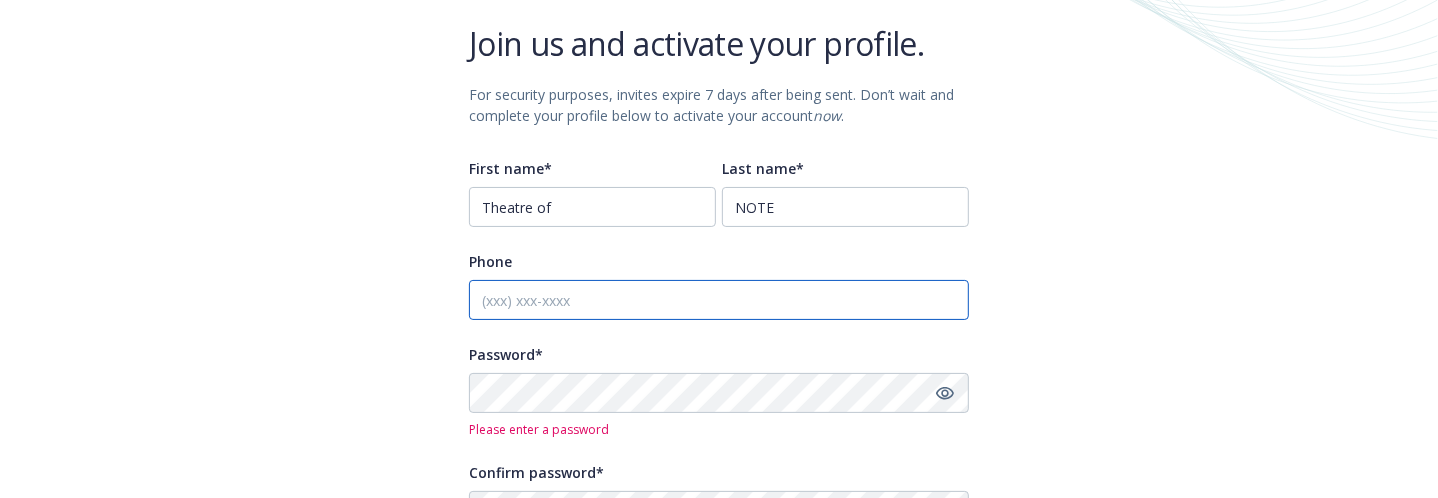click on "Phone" at bounding box center [719, 300] 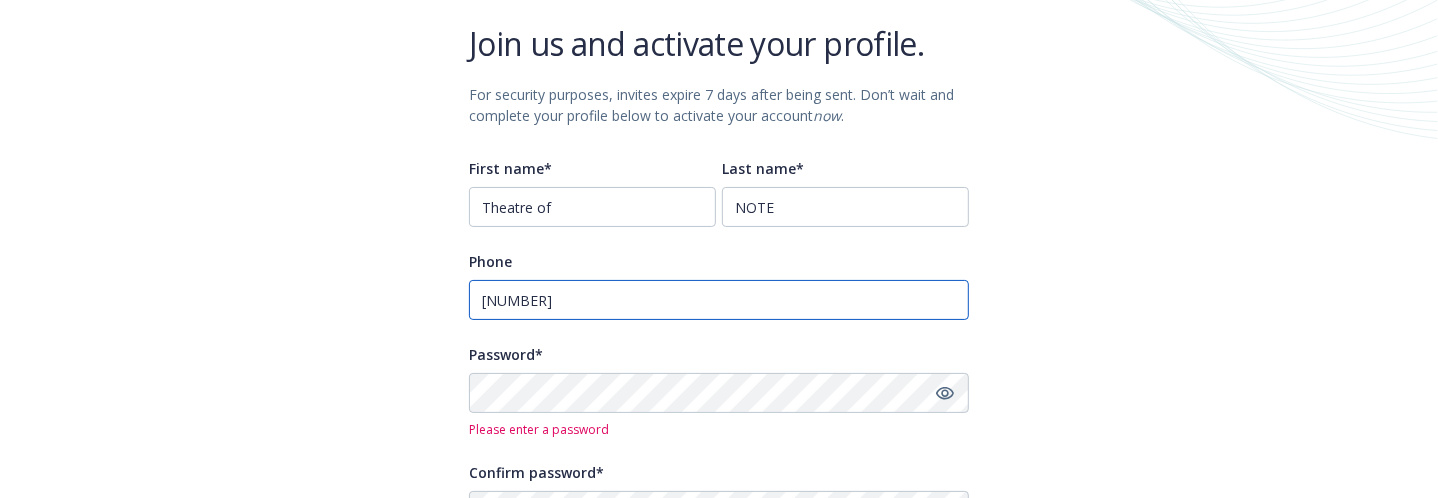 type on "3238568611" 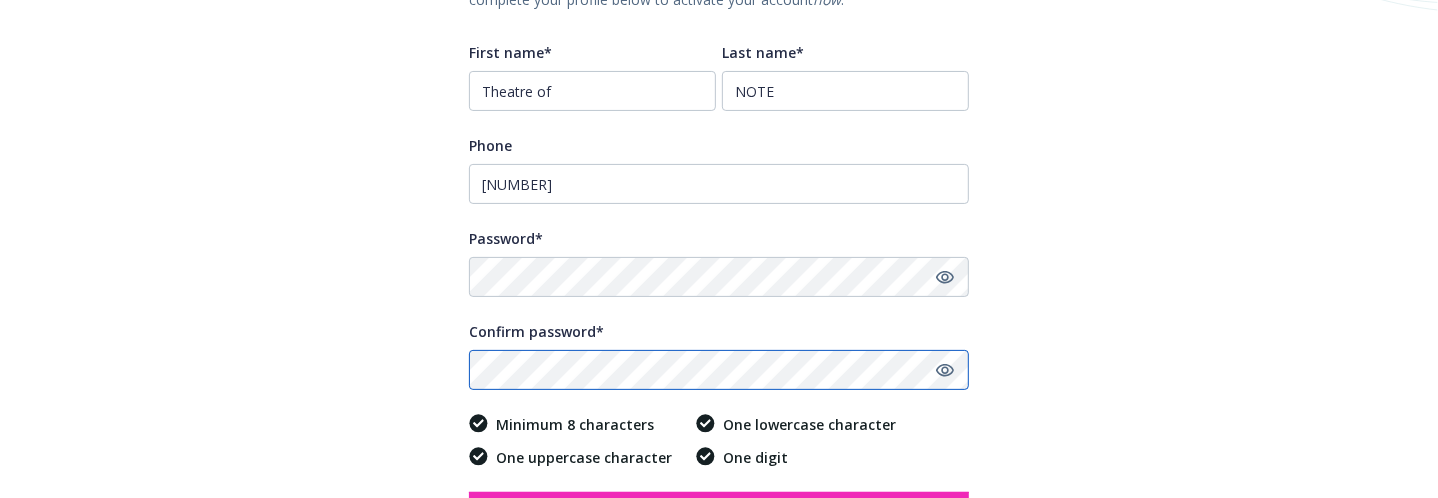 scroll, scrollTop: 300, scrollLeft: 0, axis: vertical 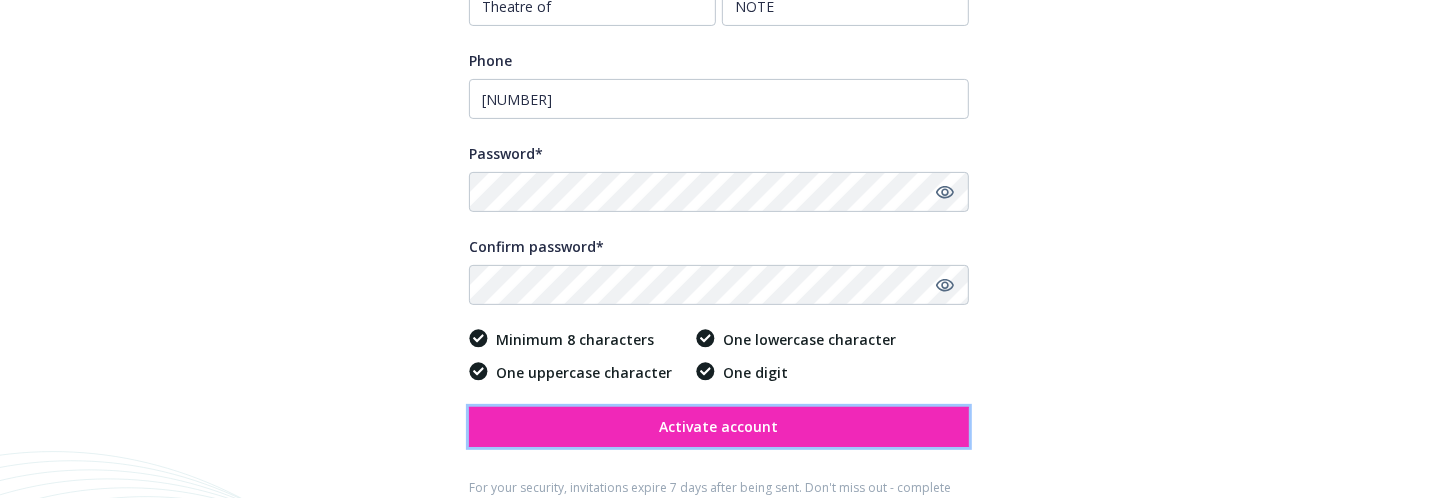 click on "Activate account" at bounding box center [719, 427] 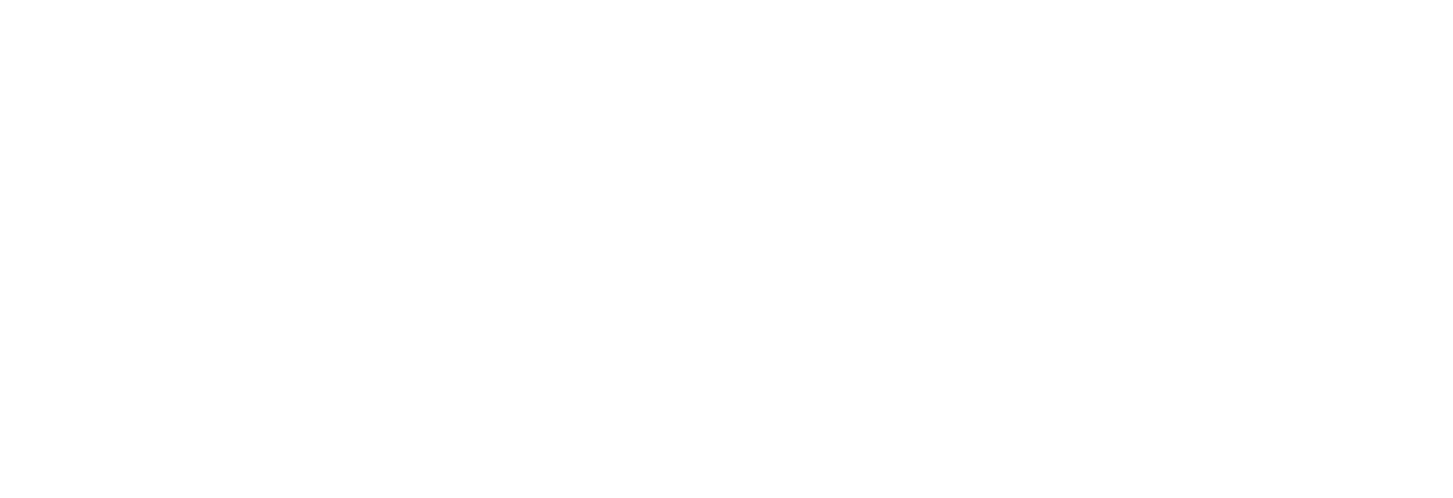 scroll, scrollTop: 0, scrollLeft: 0, axis: both 